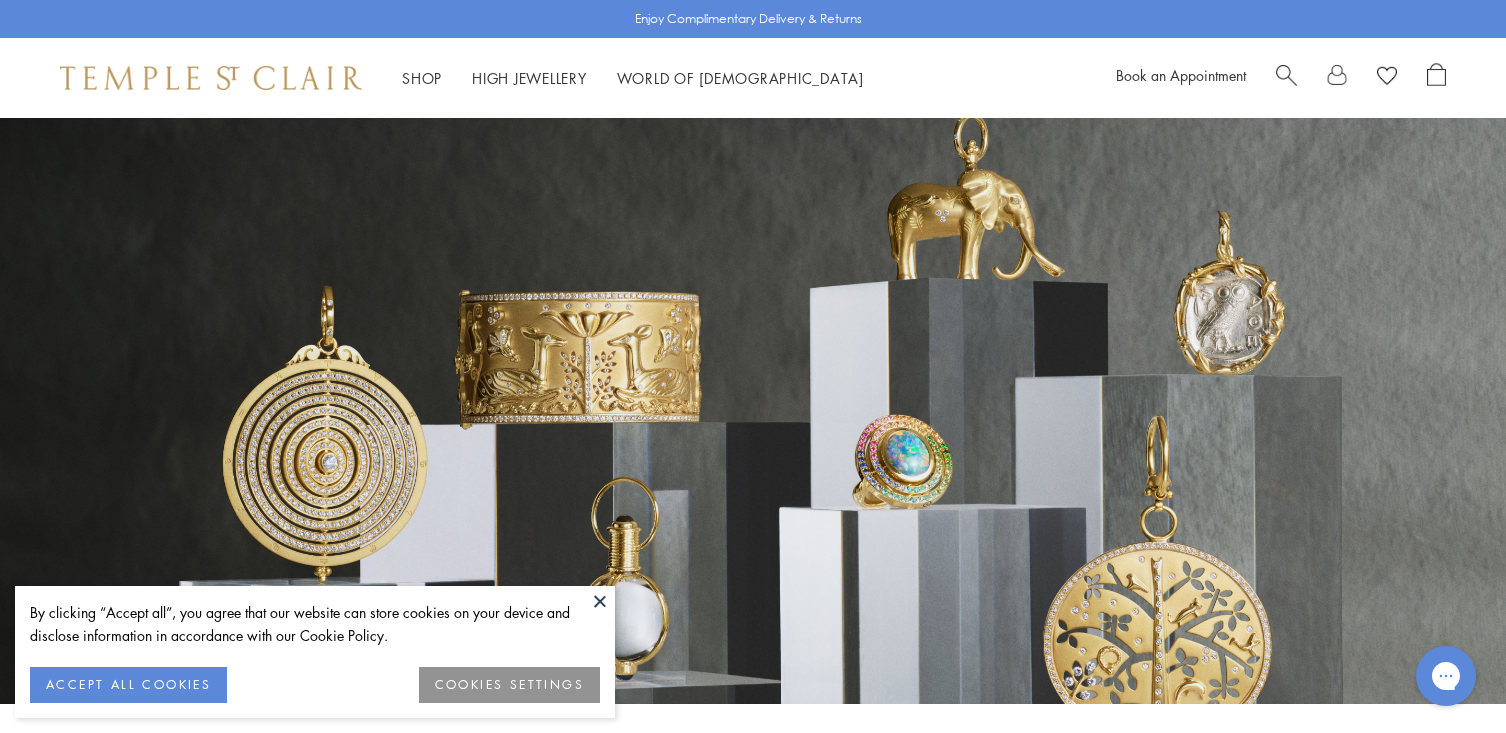 scroll, scrollTop: 0, scrollLeft: 0, axis: both 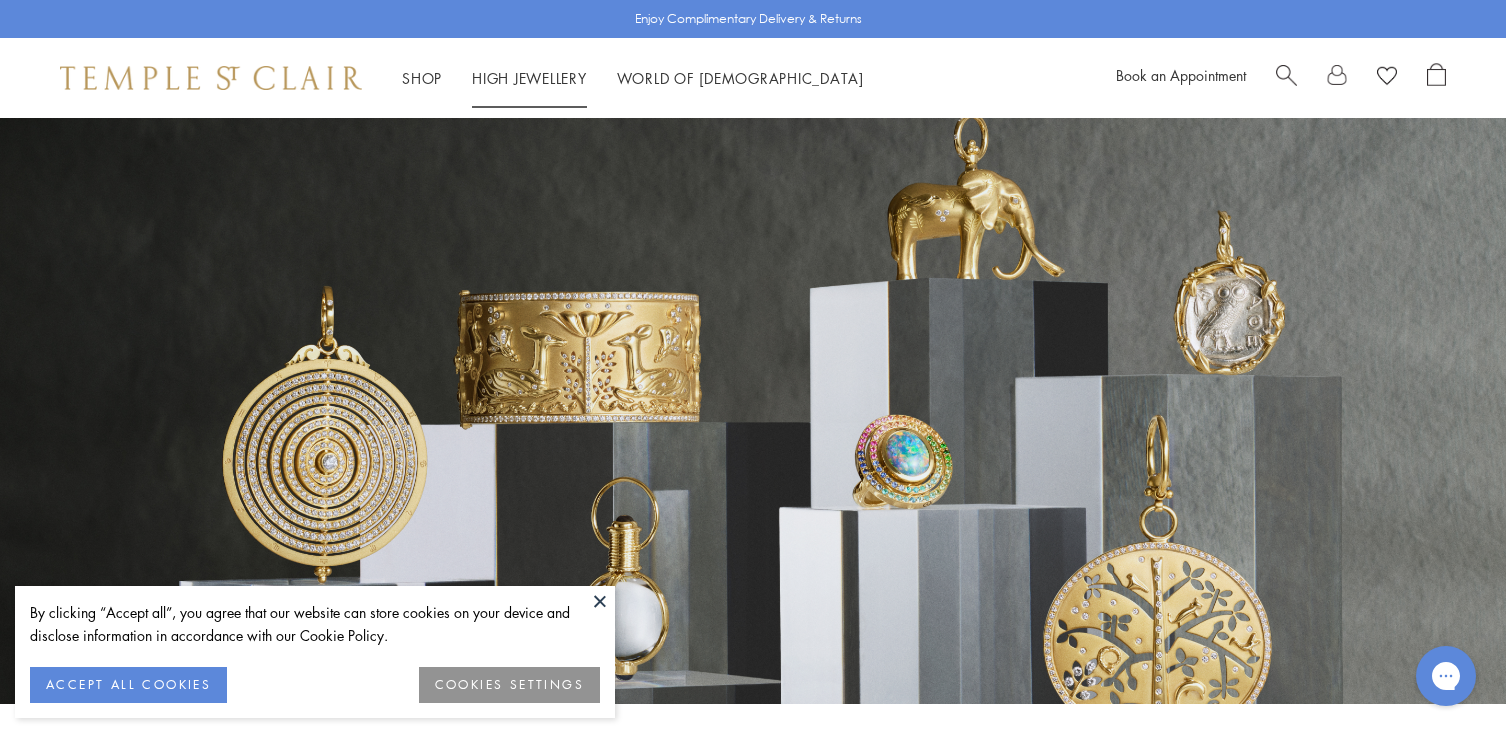 click on "High Jewellery High Jewellery" at bounding box center [529, 78] 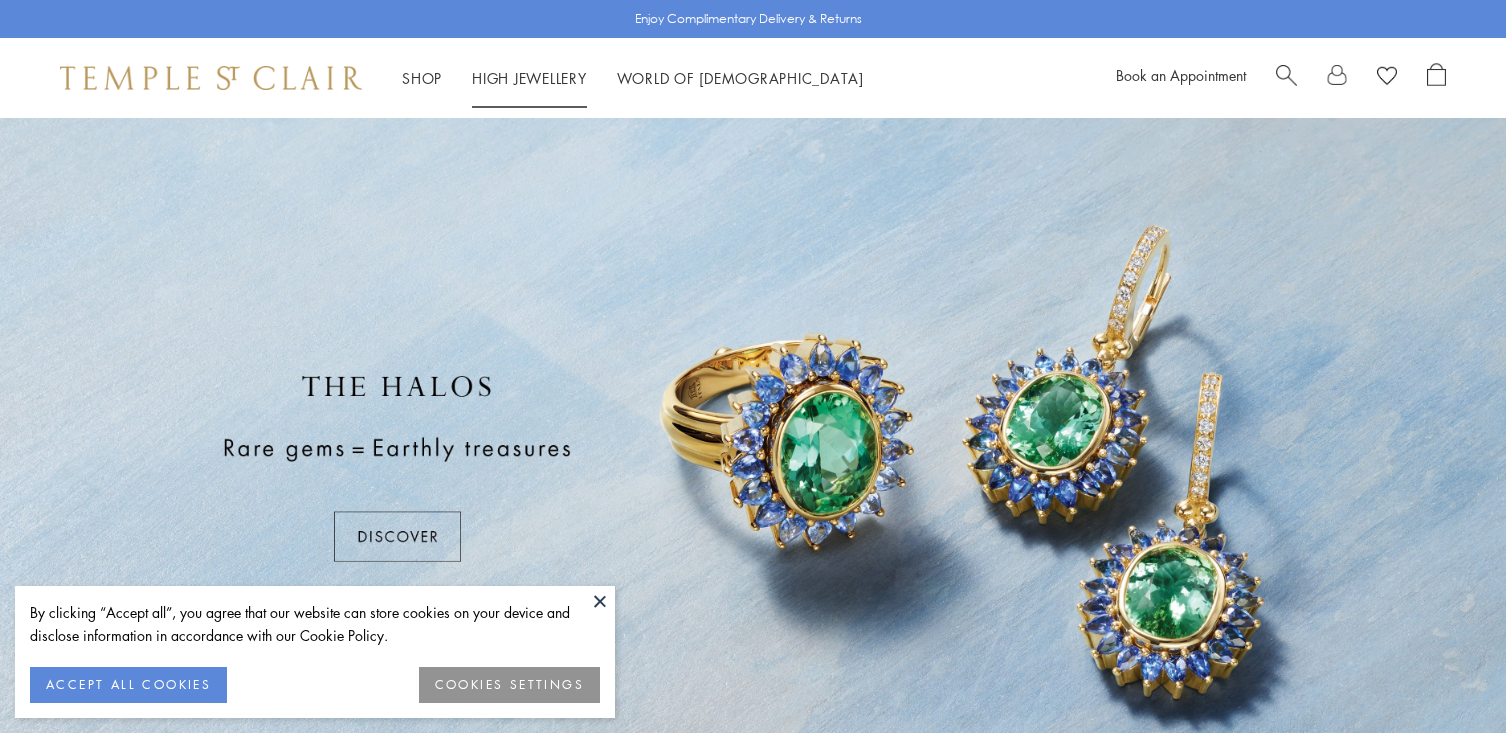 scroll, scrollTop: 0, scrollLeft: 0, axis: both 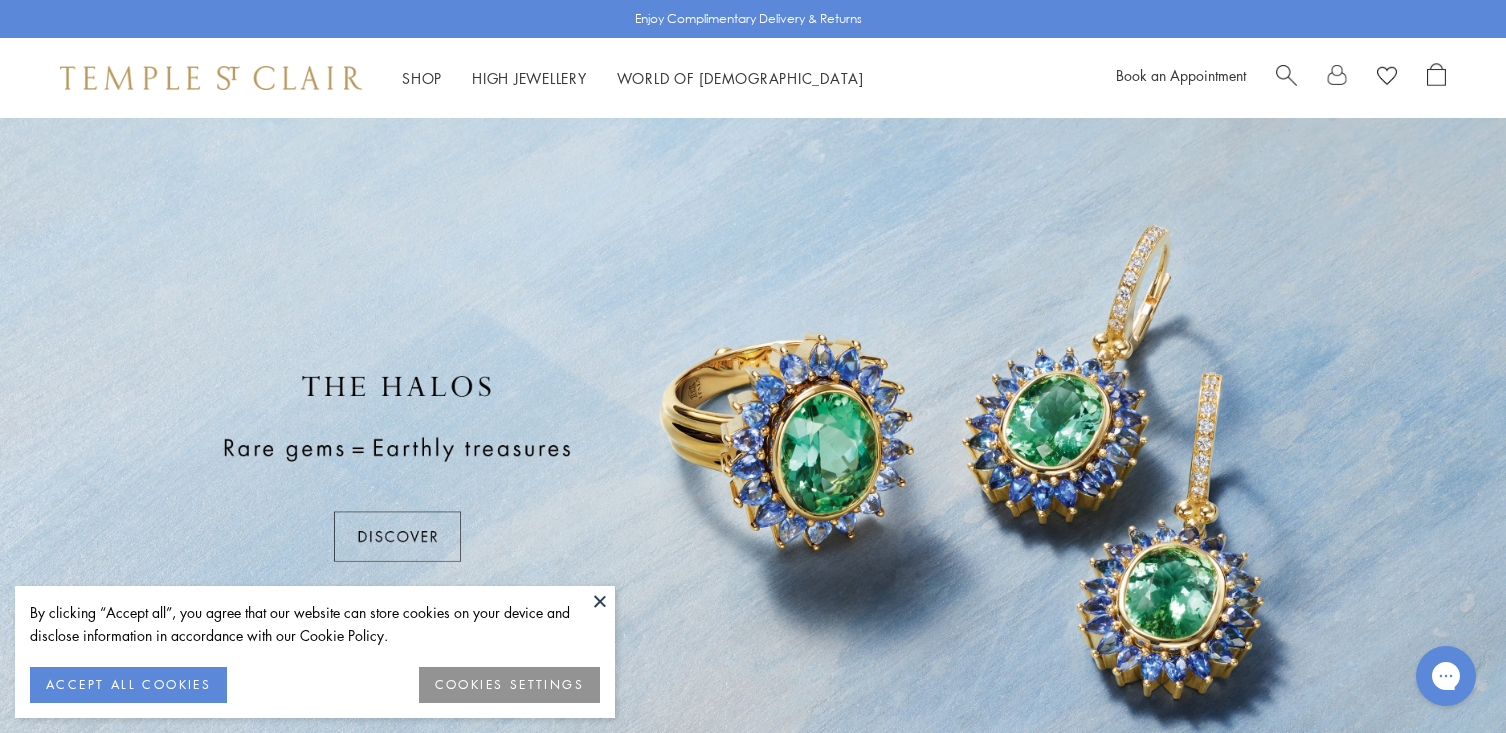 click on "ACCEPT ALL COOKIES" at bounding box center (128, 685) 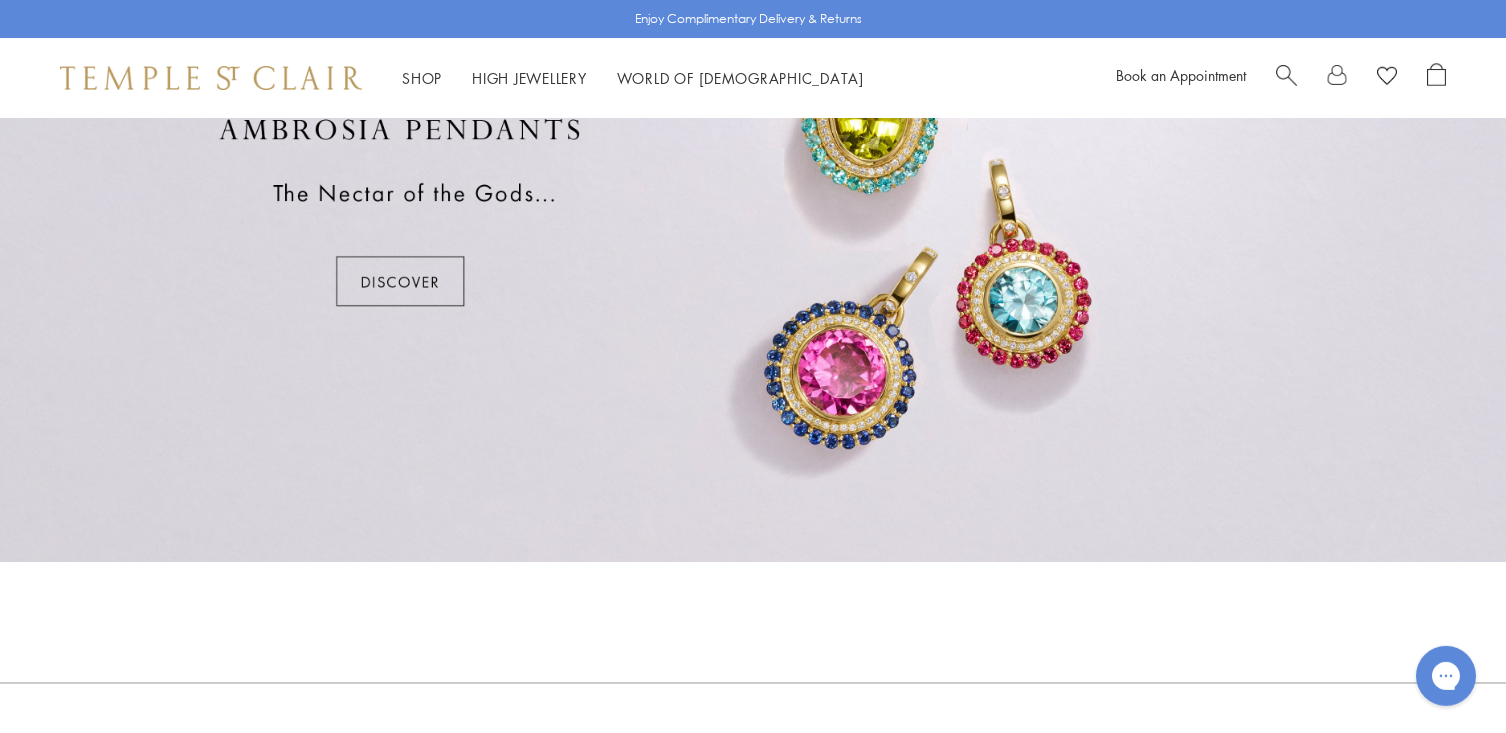 scroll, scrollTop: 1728, scrollLeft: 0, axis: vertical 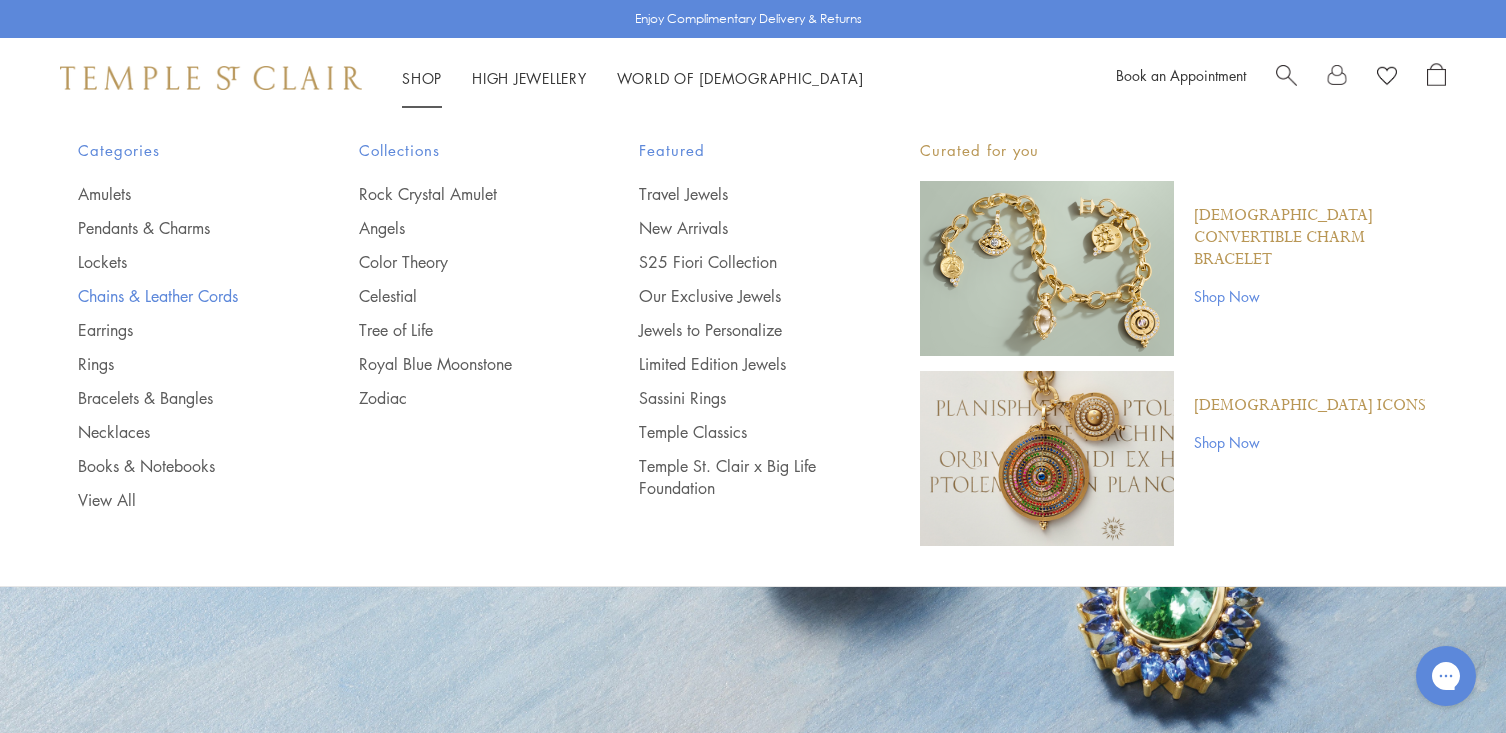 click on "Chains & Leather Cords" at bounding box center (178, 296) 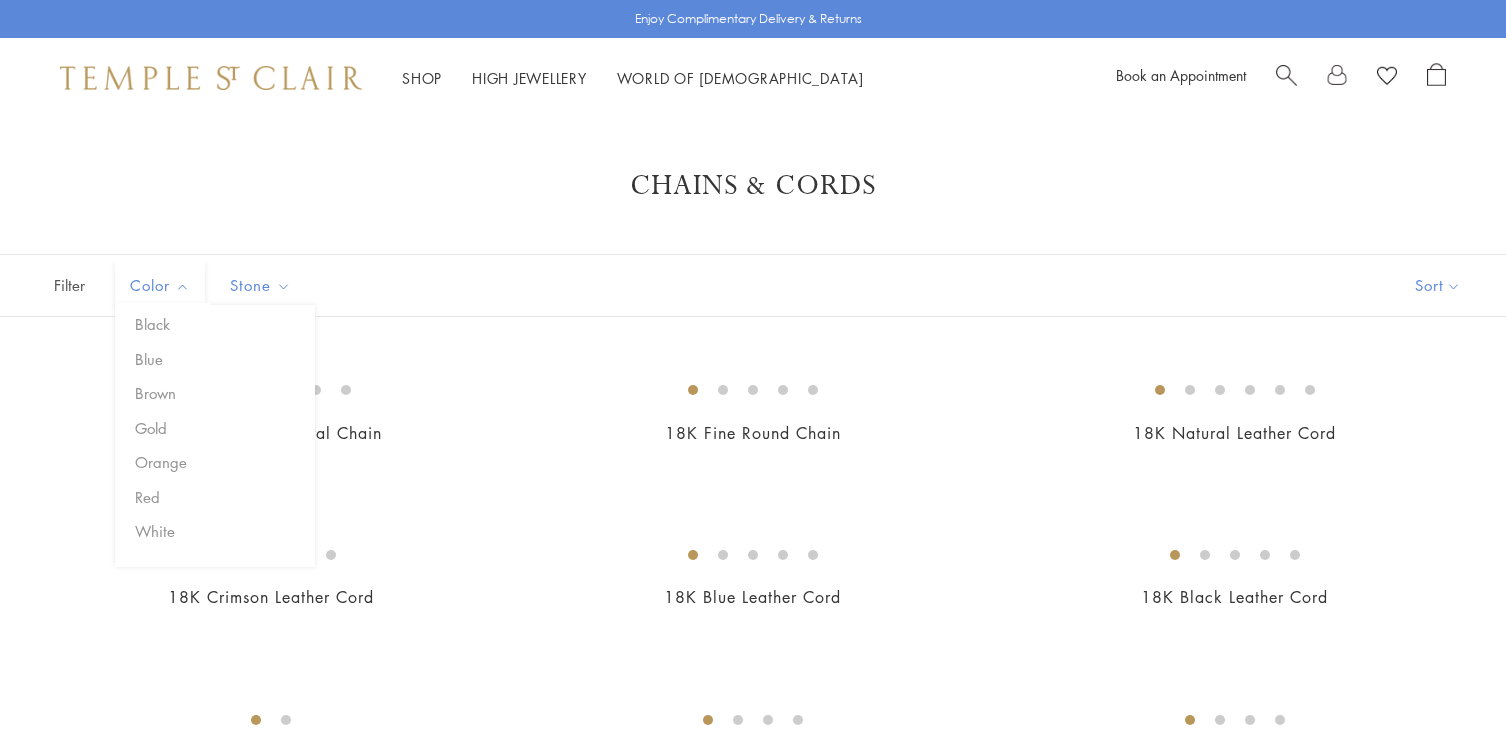 scroll, scrollTop: 0, scrollLeft: 0, axis: both 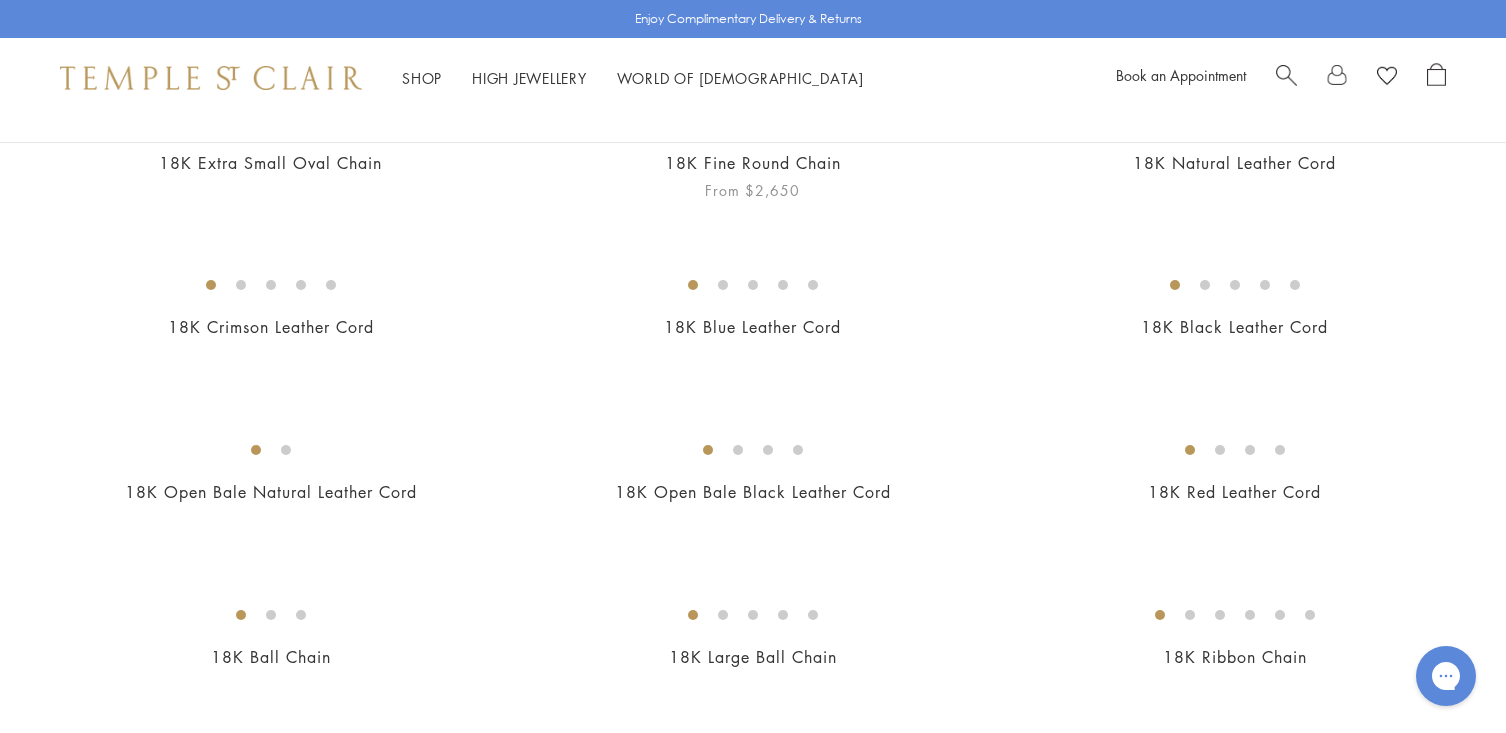 click on "18K Fine Round Chain" at bounding box center (753, 163) 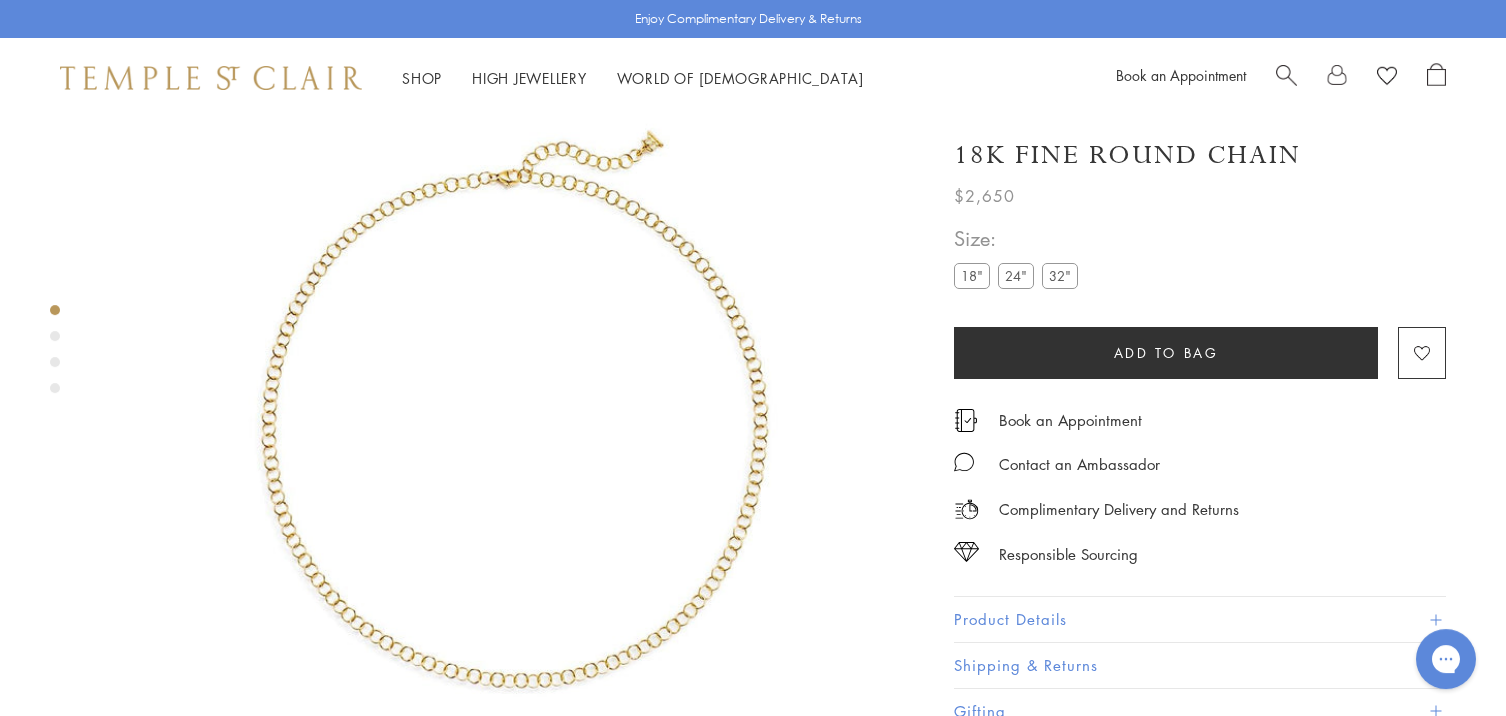 scroll, scrollTop: 0, scrollLeft: 0, axis: both 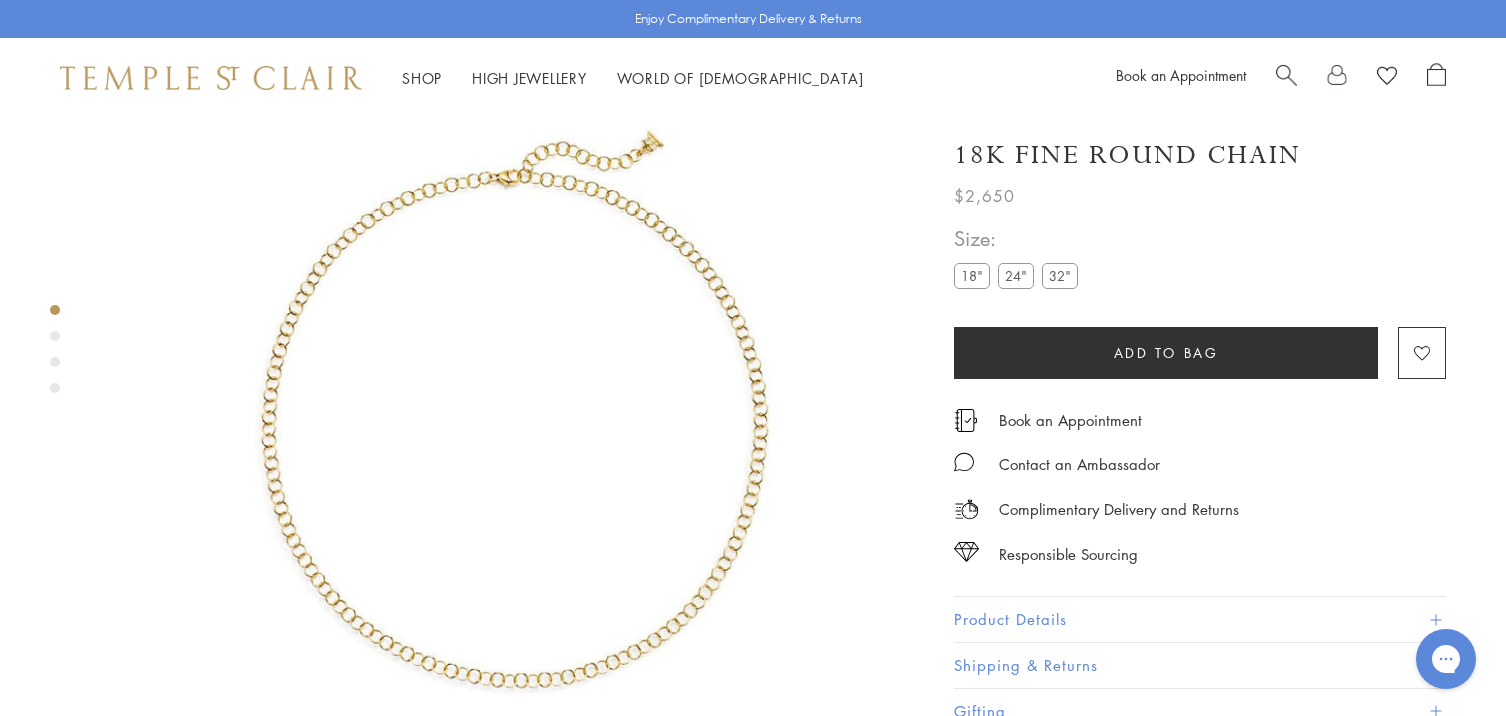 click on "24"" at bounding box center (1016, 275) 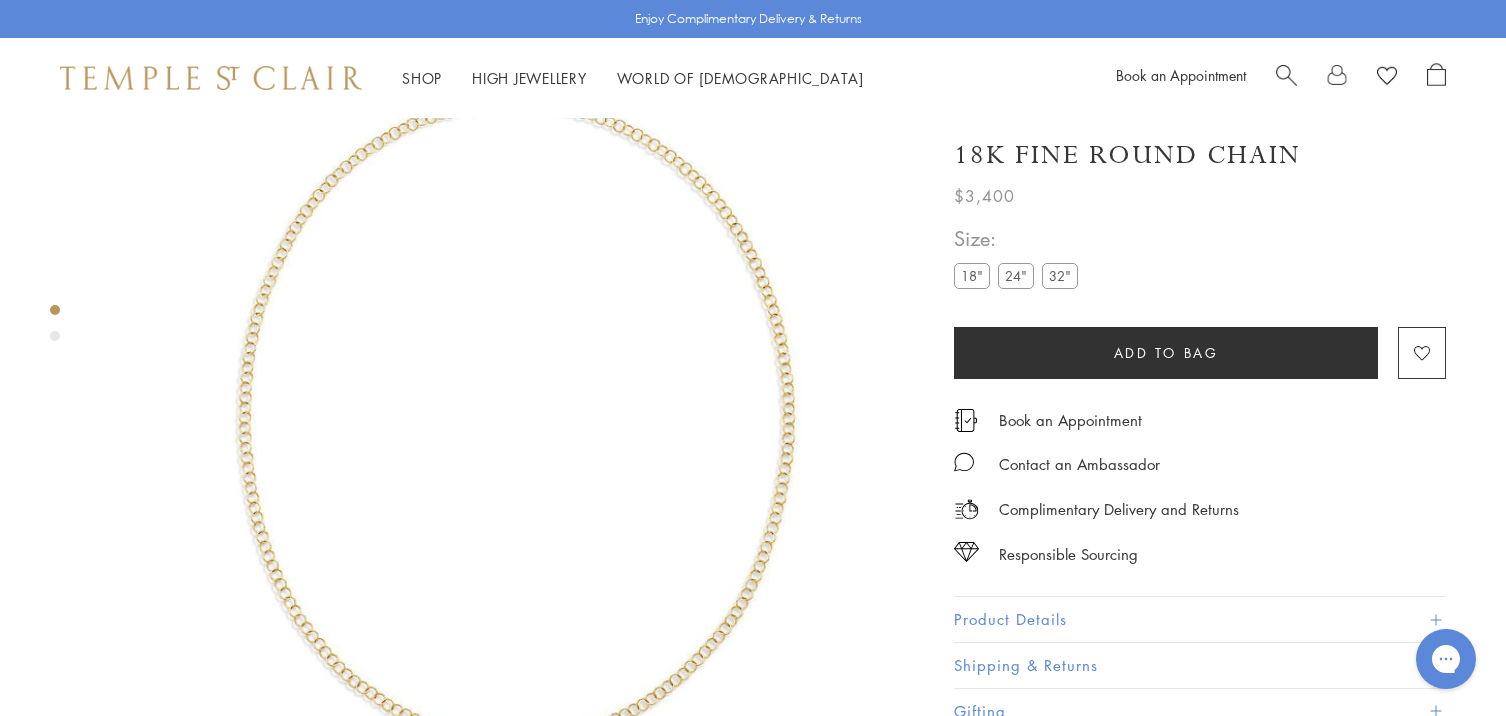 click on "32"" at bounding box center (1060, 275) 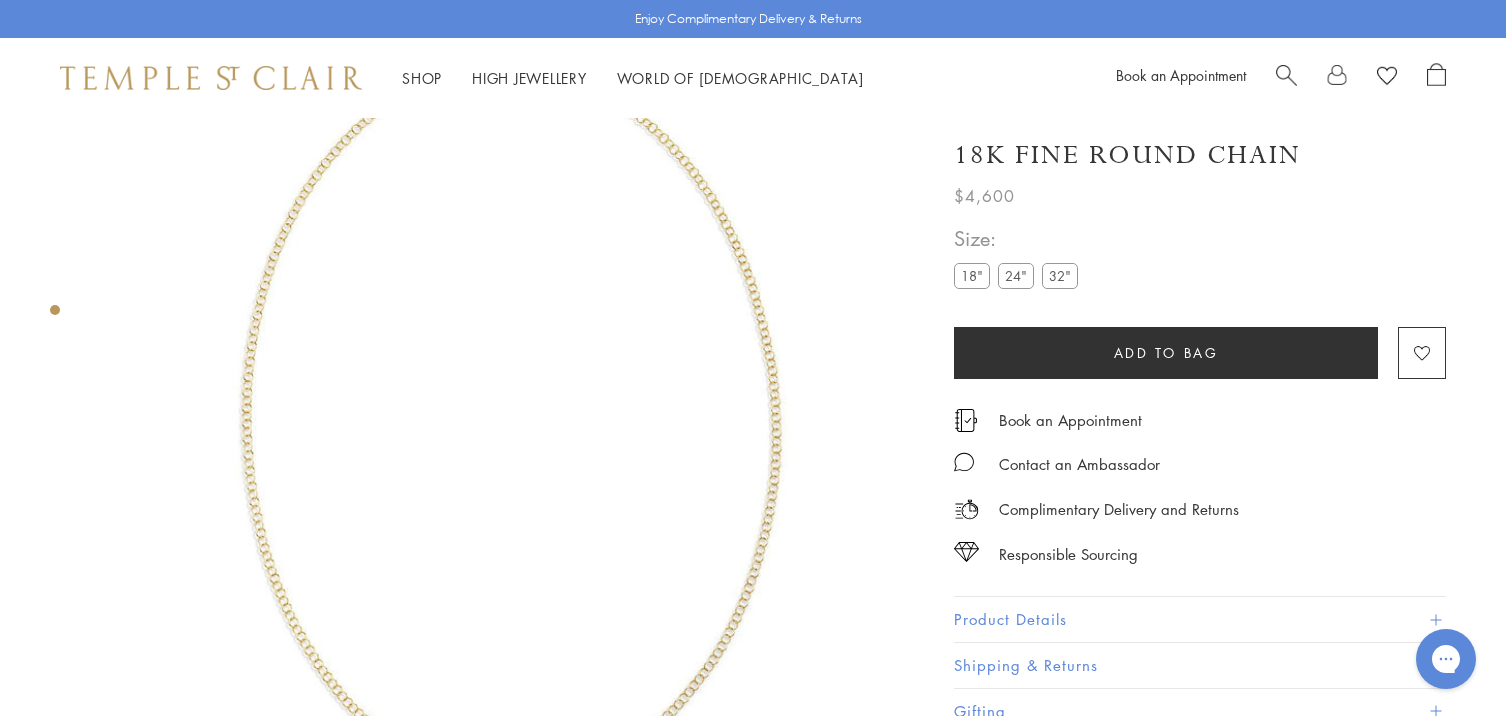 click on "18"" at bounding box center (972, 275) 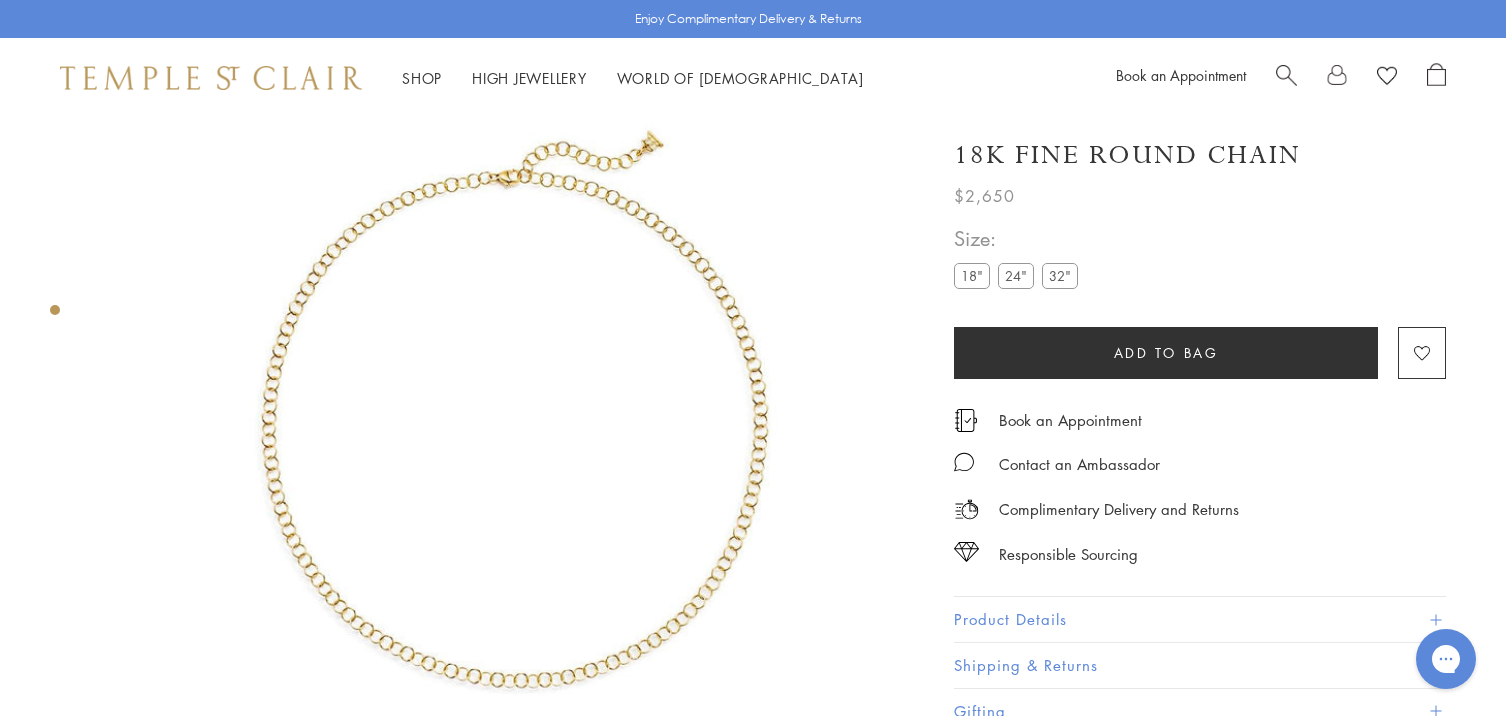 click on "24"" at bounding box center (1016, 275) 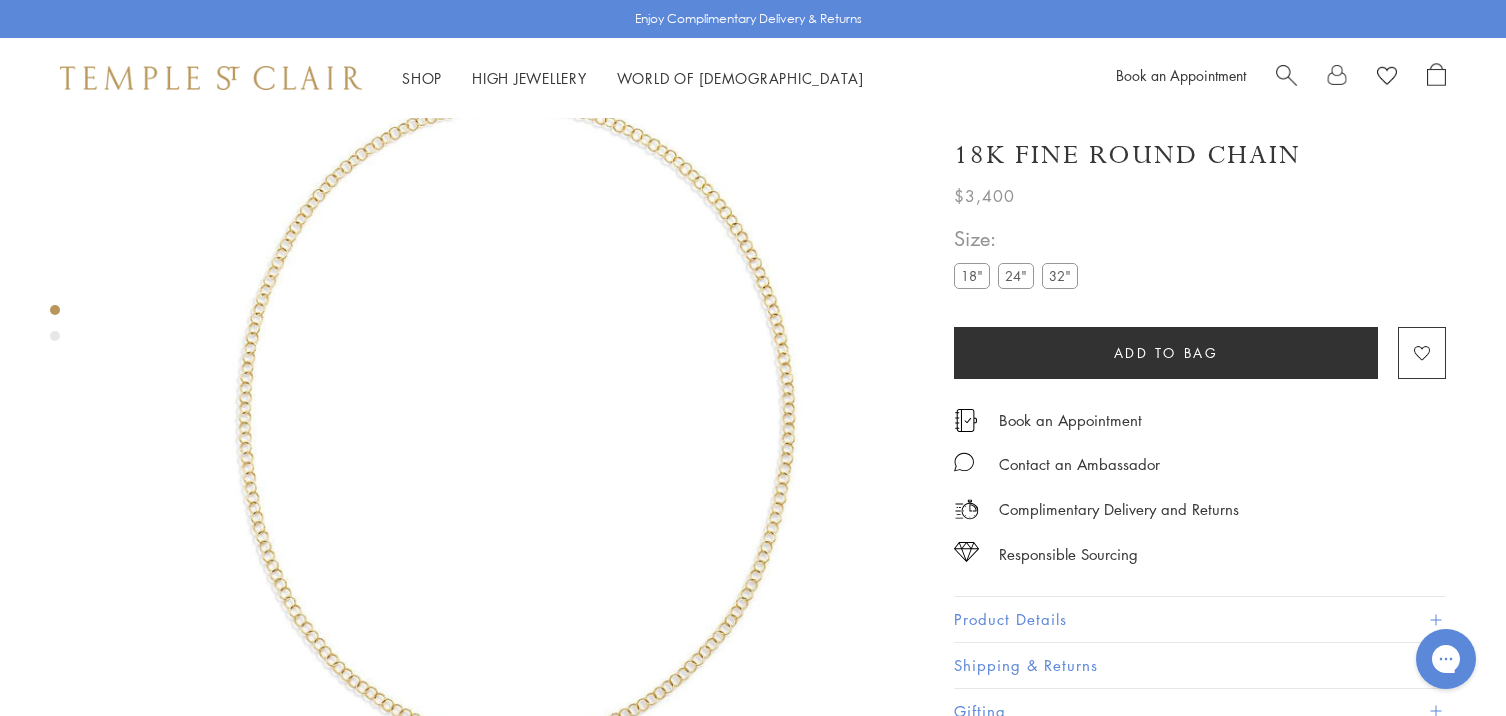 click on "32"" at bounding box center (1060, 275) 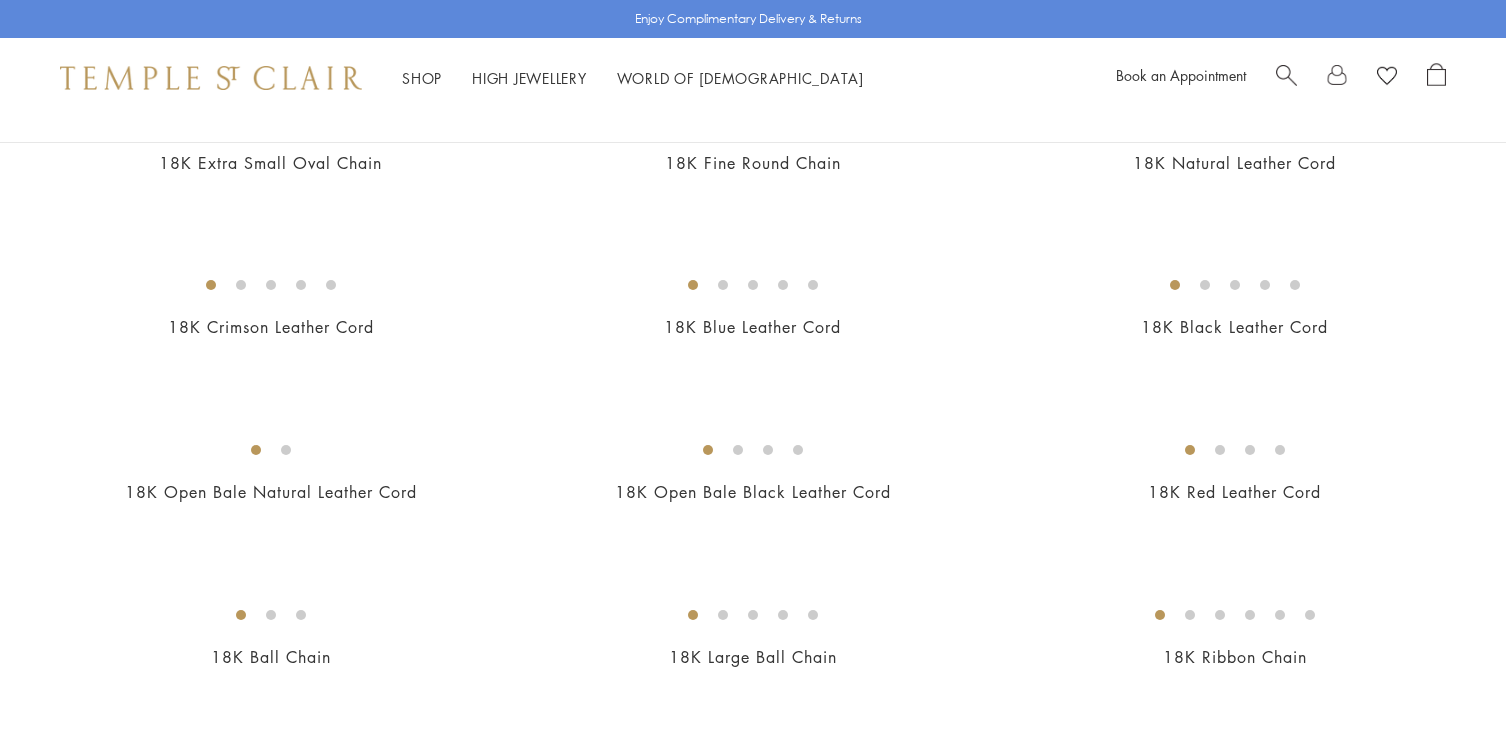 scroll, scrollTop: 0, scrollLeft: 0, axis: both 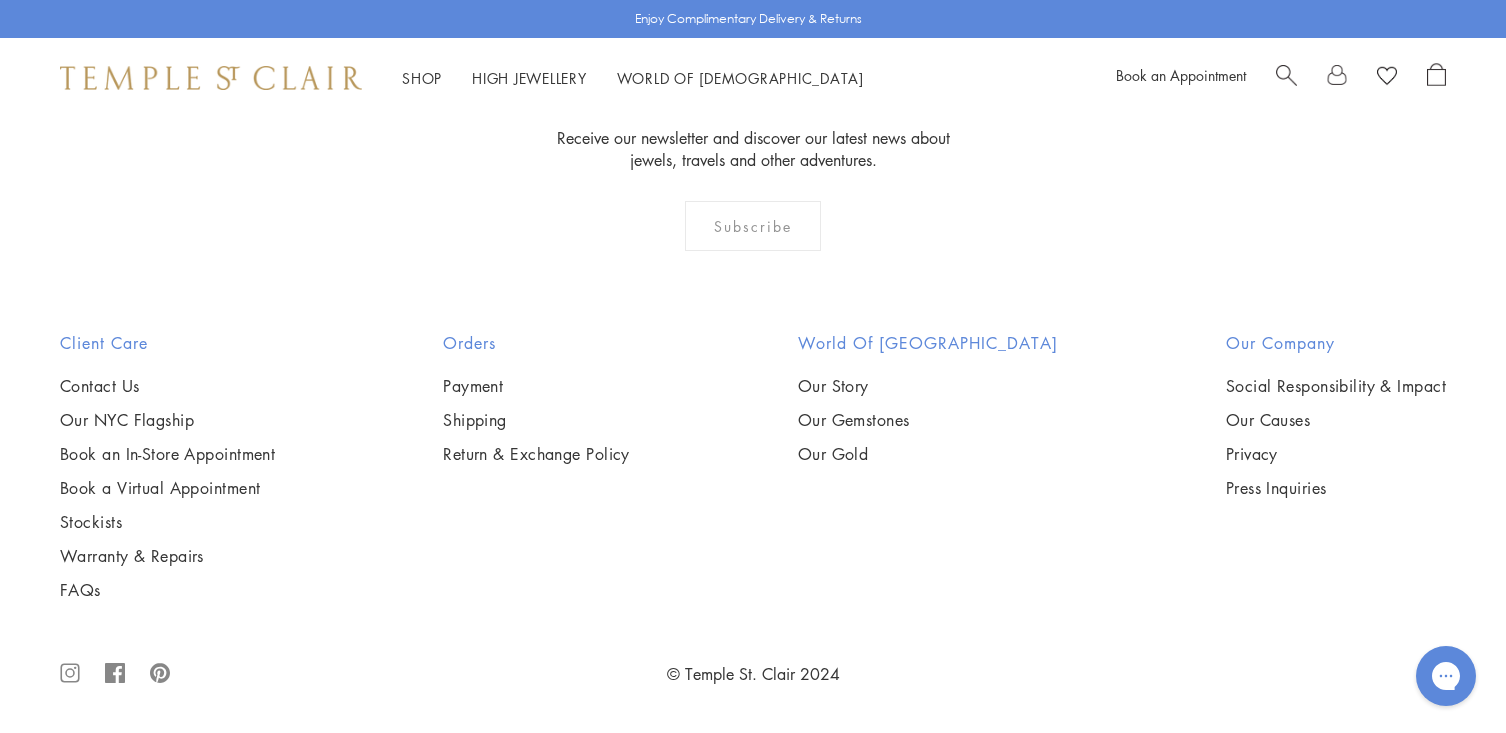 click on "18K Large Ball Chain" at bounding box center [753, -749] 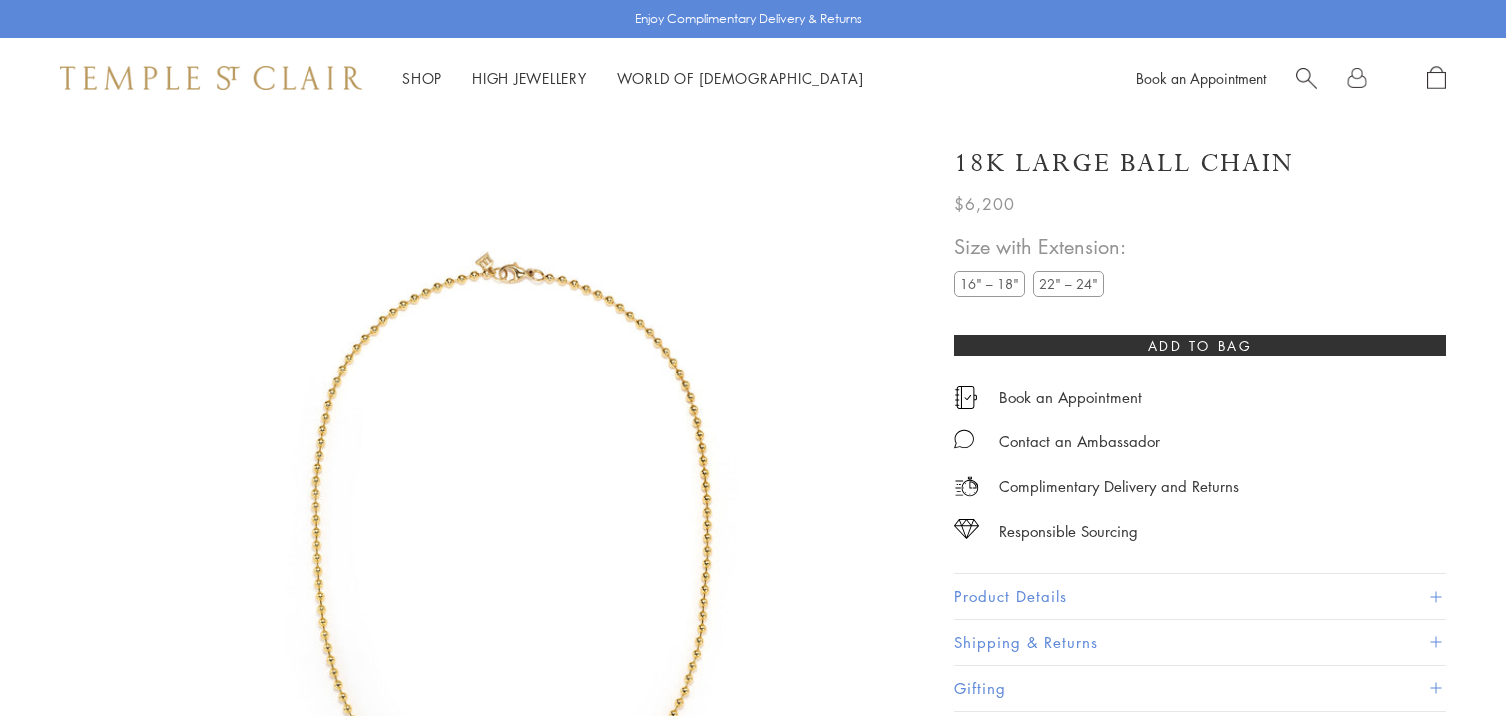 scroll, scrollTop: 0, scrollLeft: 0, axis: both 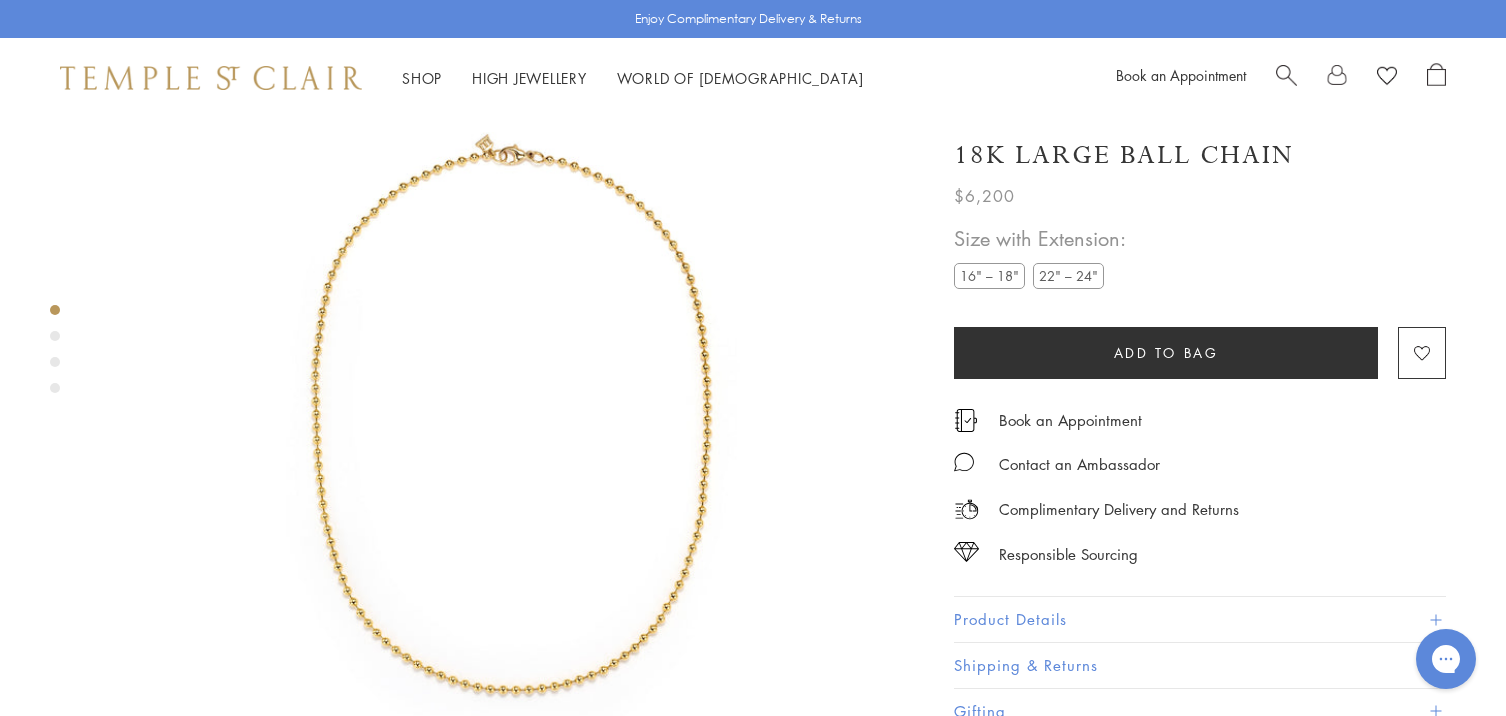 click on "16" – 18"" at bounding box center [989, 275] 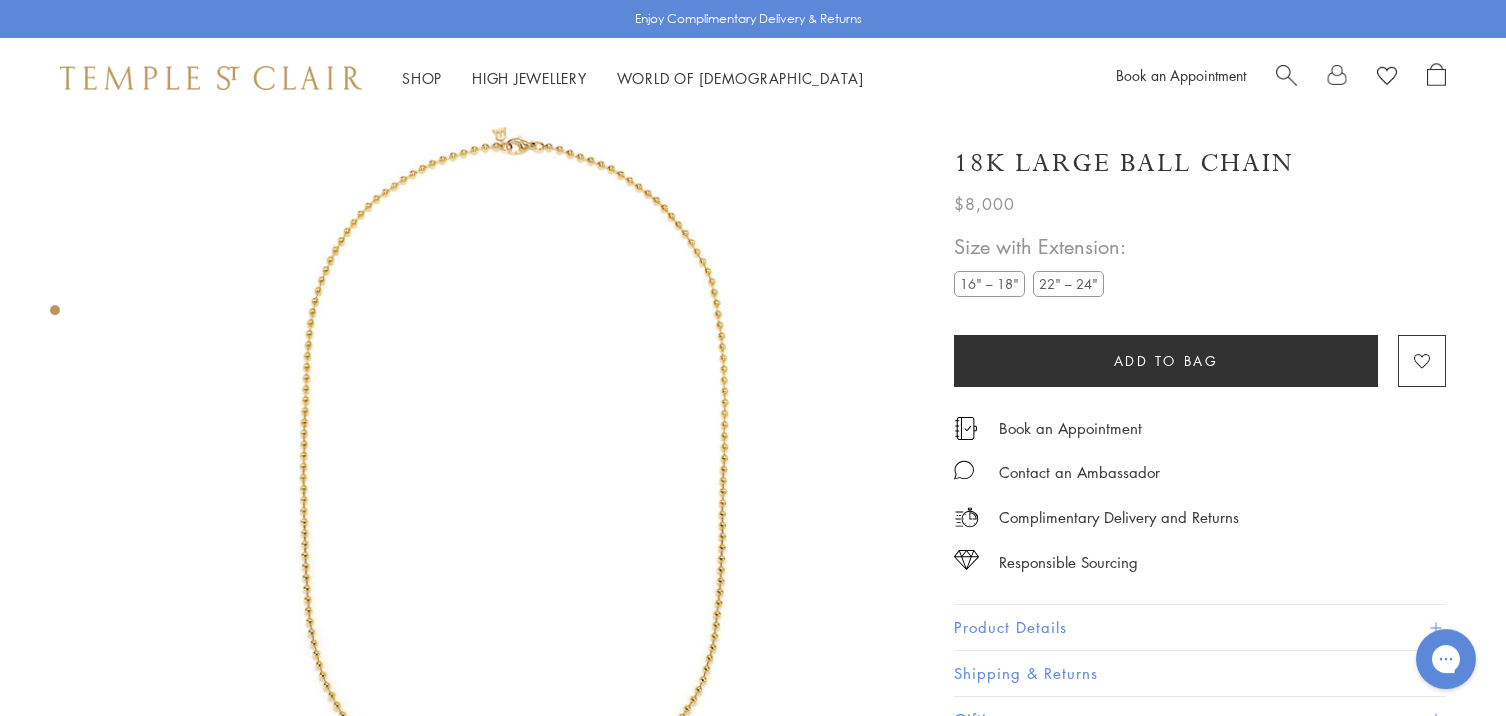 scroll, scrollTop: 64, scrollLeft: 0, axis: vertical 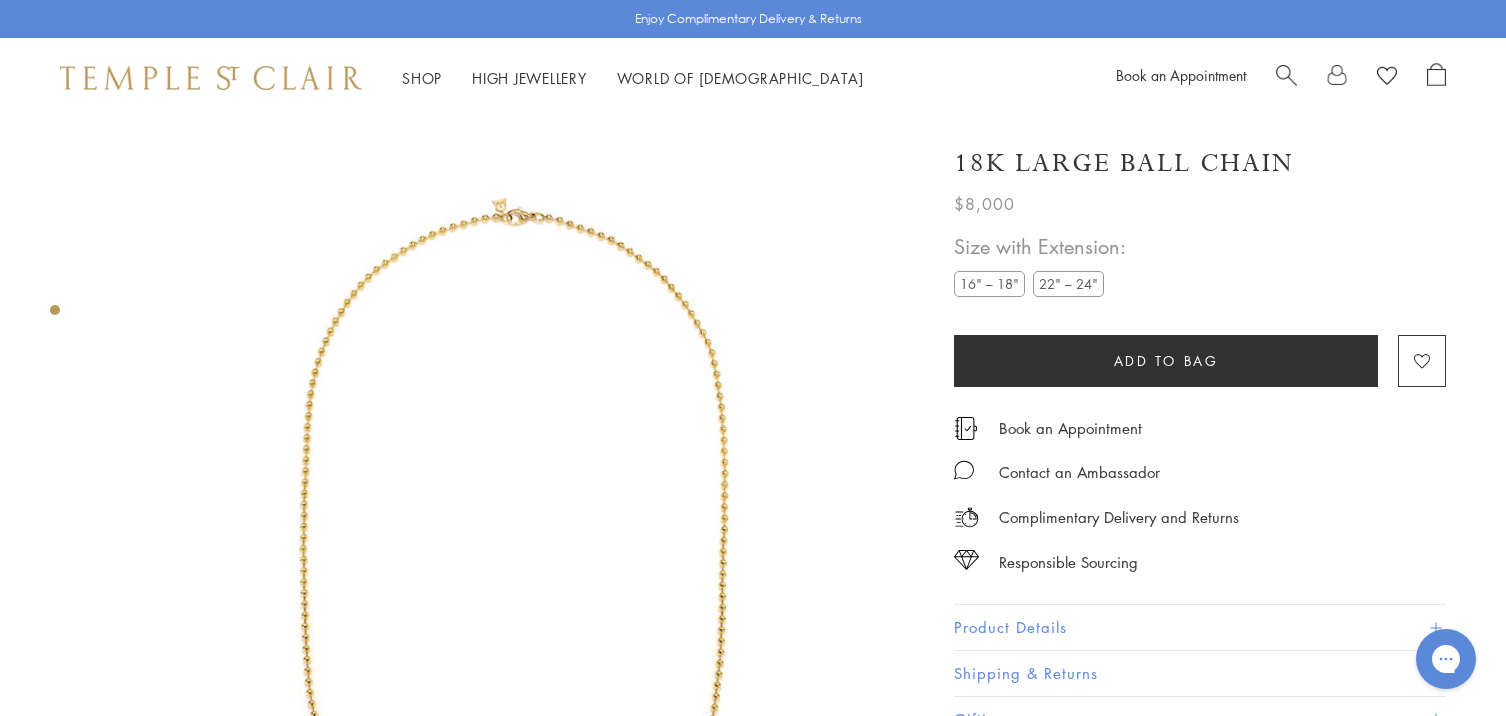 click on "Product Details" at bounding box center (1200, 627) 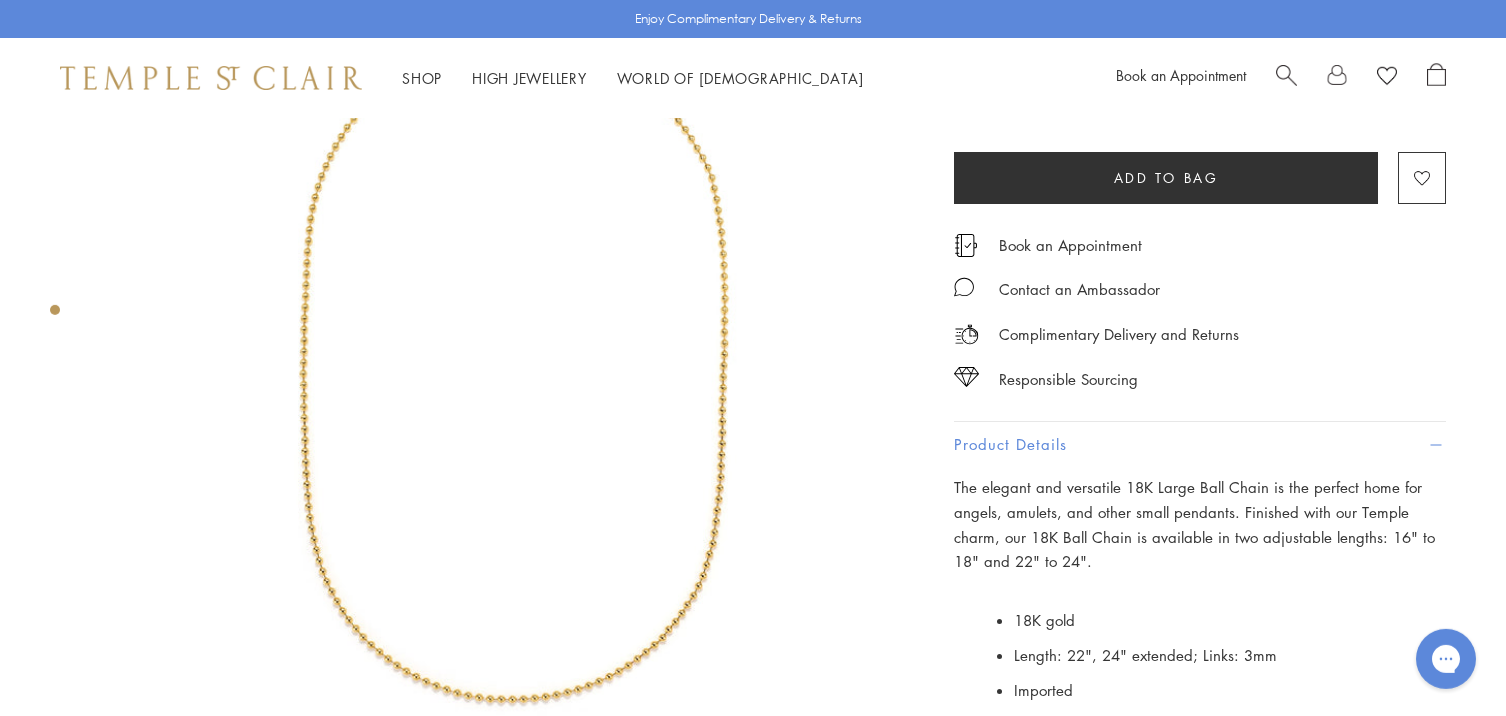 scroll, scrollTop: 198, scrollLeft: 0, axis: vertical 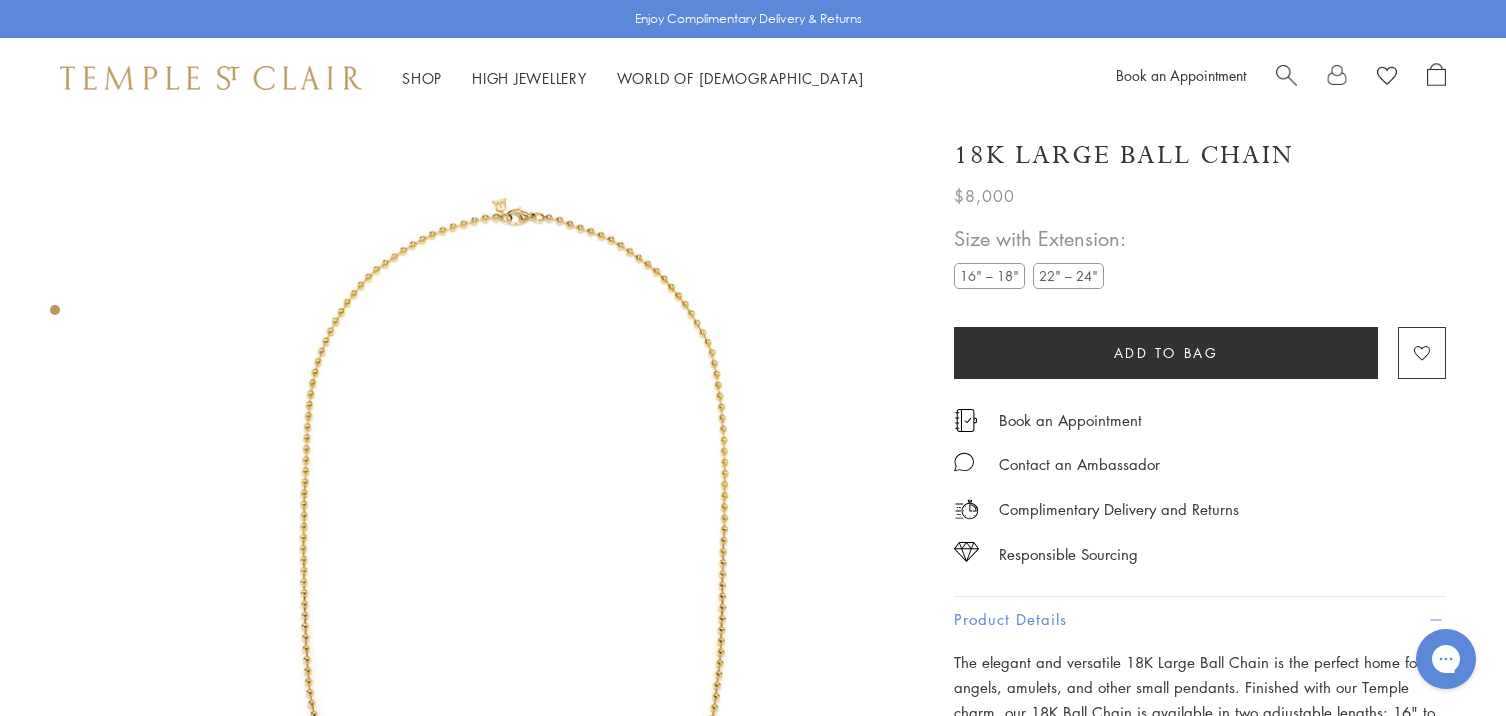 click on "16" – 18"" at bounding box center [989, 275] 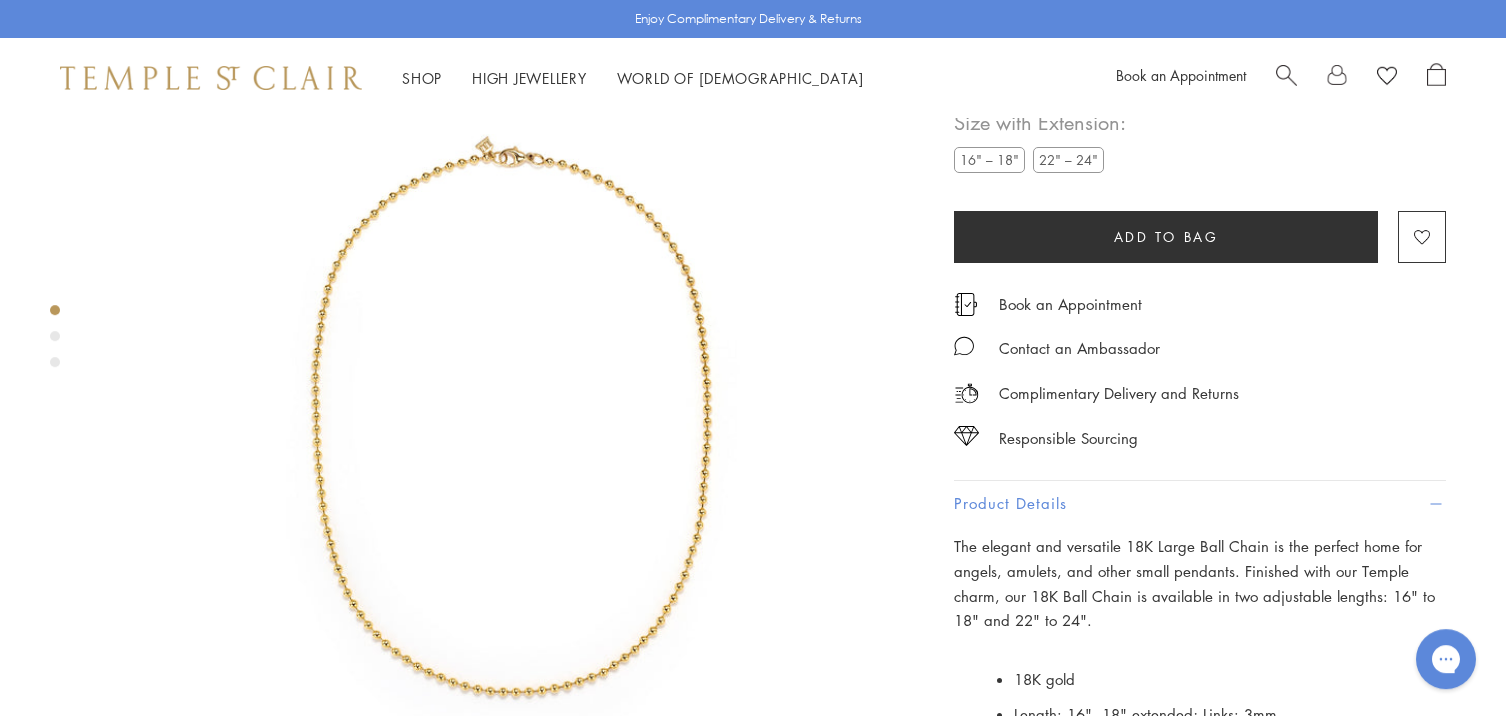 scroll, scrollTop: 118, scrollLeft: 0, axis: vertical 